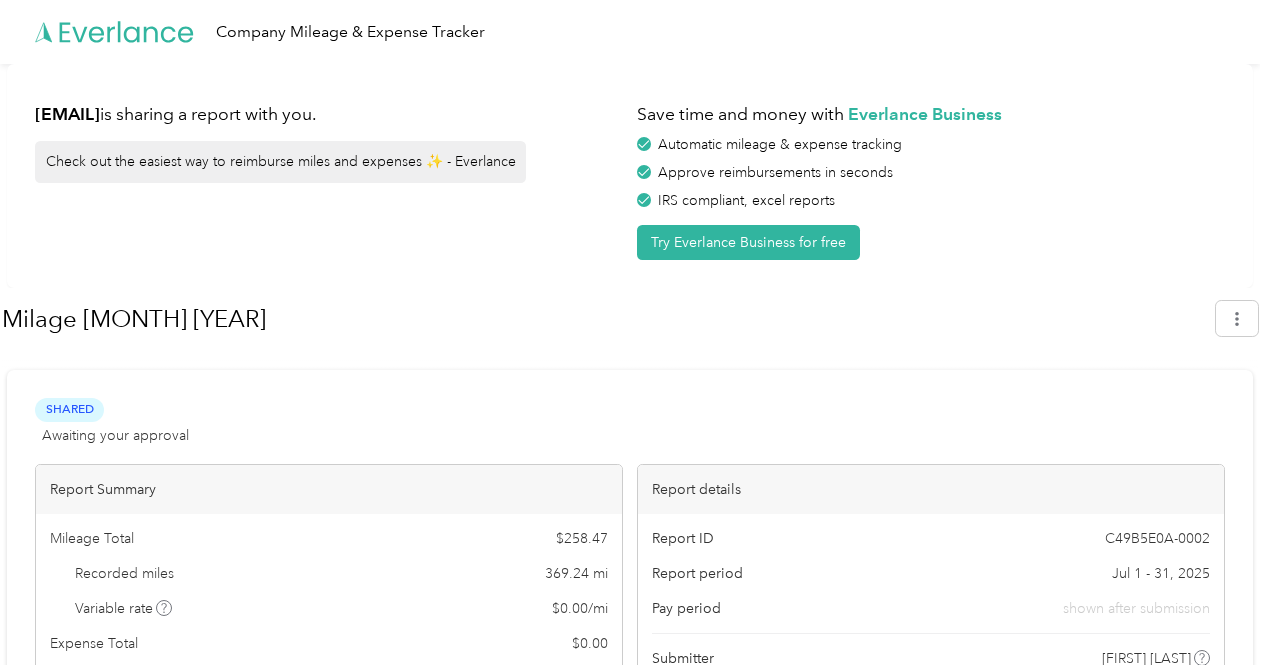 scroll, scrollTop: 0, scrollLeft: 0, axis: both 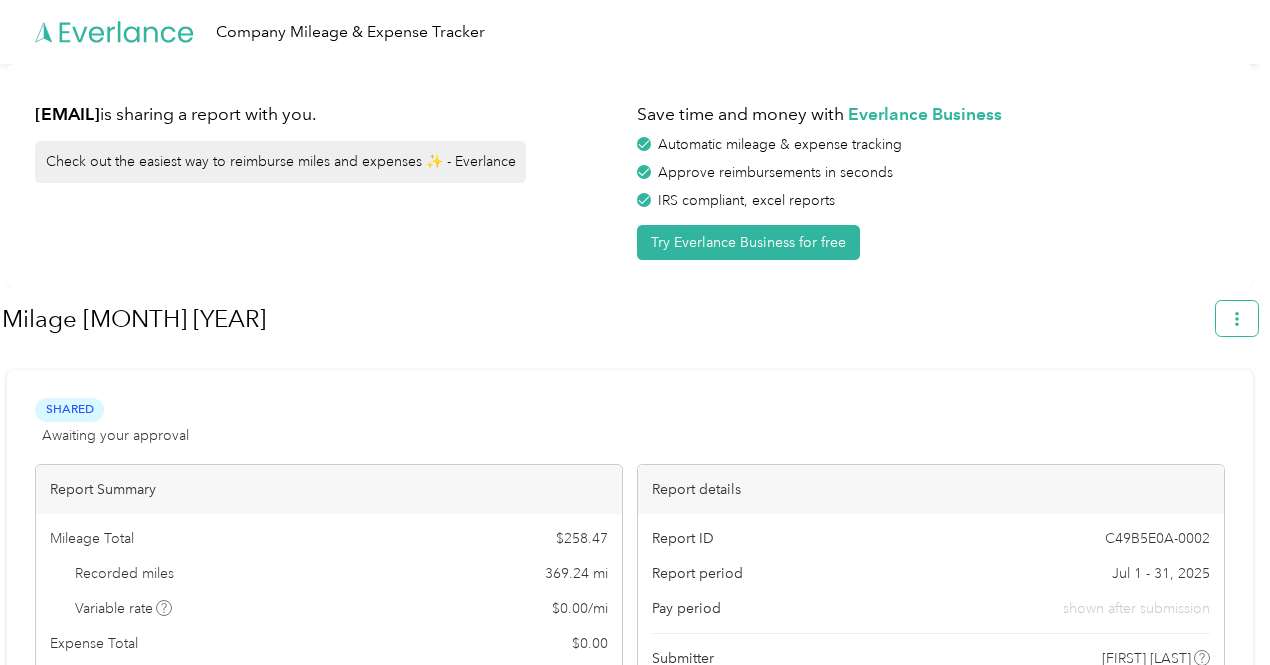 click at bounding box center (1237, 318) 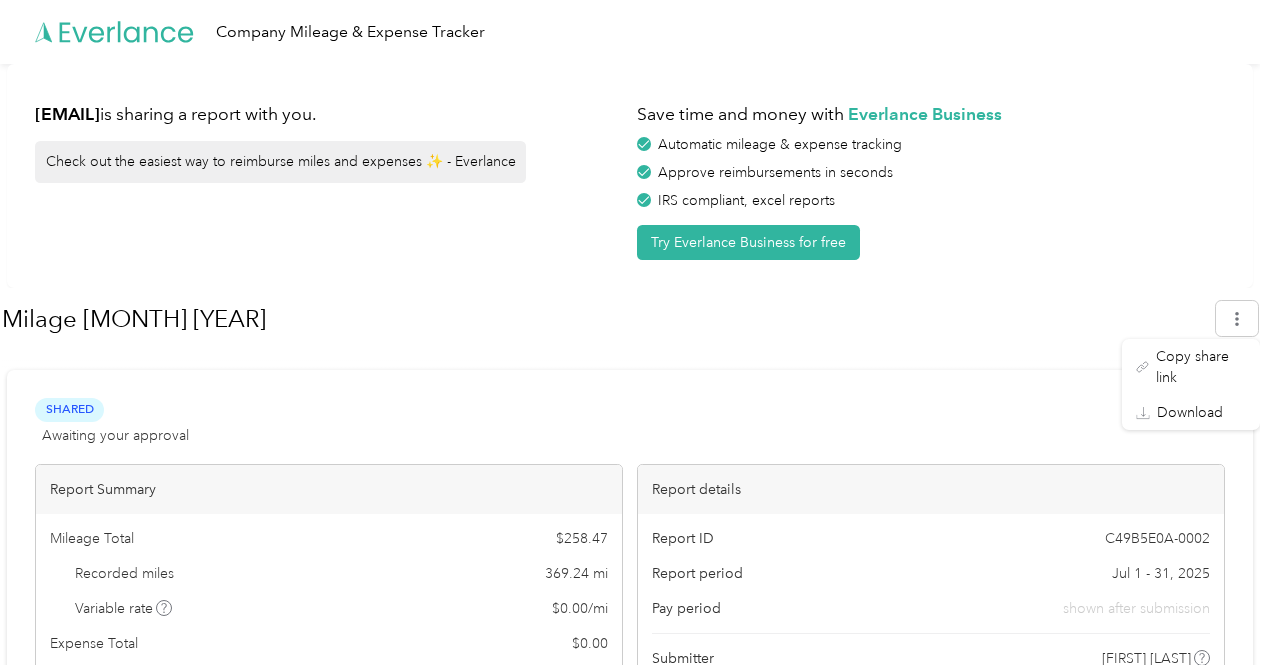 click on "Save time and money with   Everlance Business Automatic mileage & expense tracking Approve reimbursements in seconds IRS compliant, excel reports Try Everlance Business for free" at bounding box center (931, 176) 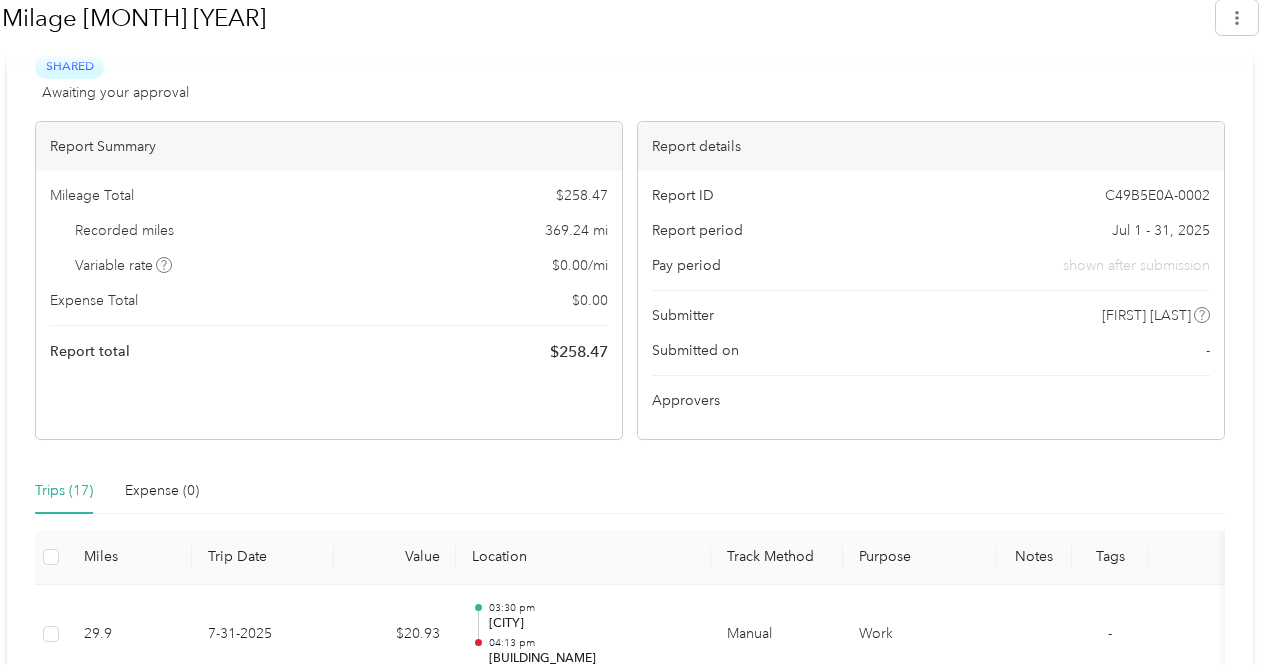 scroll, scrollTop: 0, scrollLeft: 0, axis: both 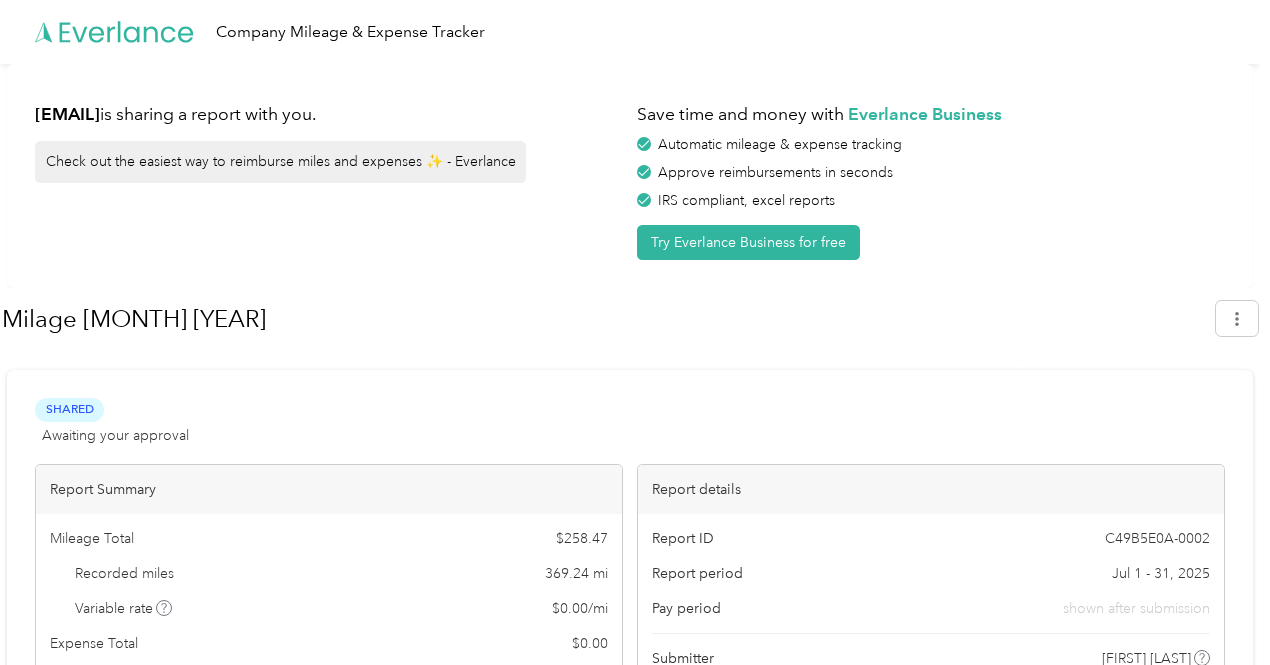 drag, startPoint x: 977, startPoint y: 2, endPoint x: 456, endPoint y: 232, distance: 569.50946 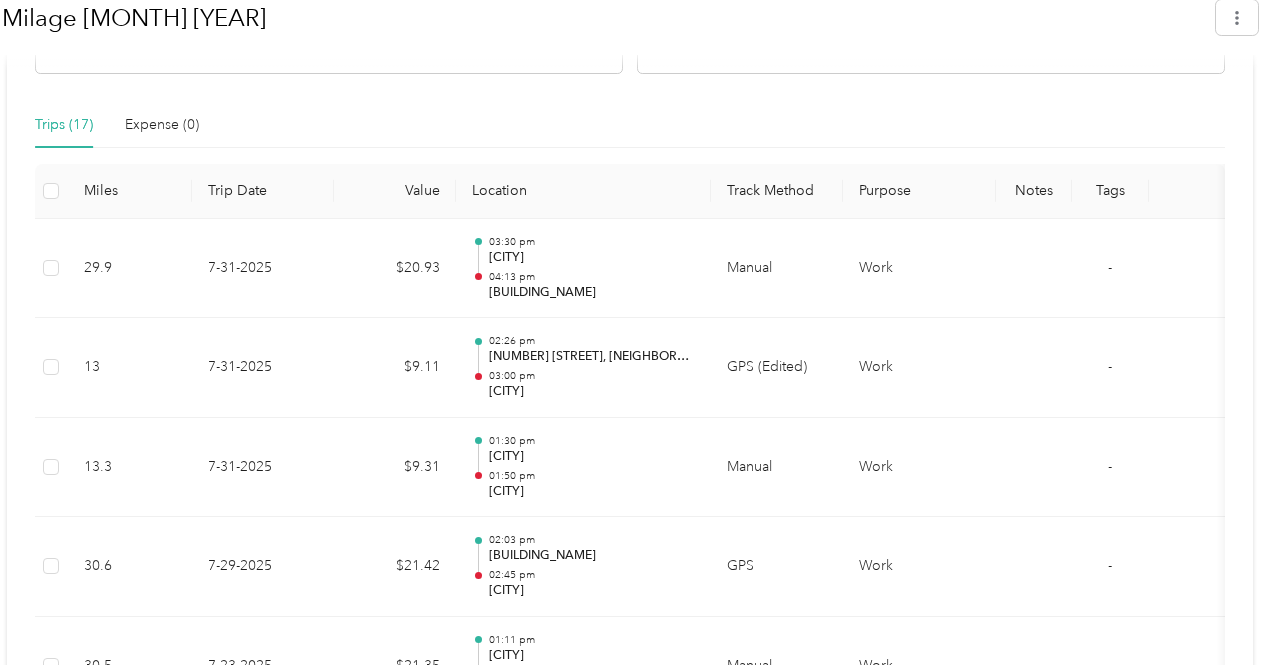 scroll, scrollTop: 720, scrollLeft: 0, axis: vertical 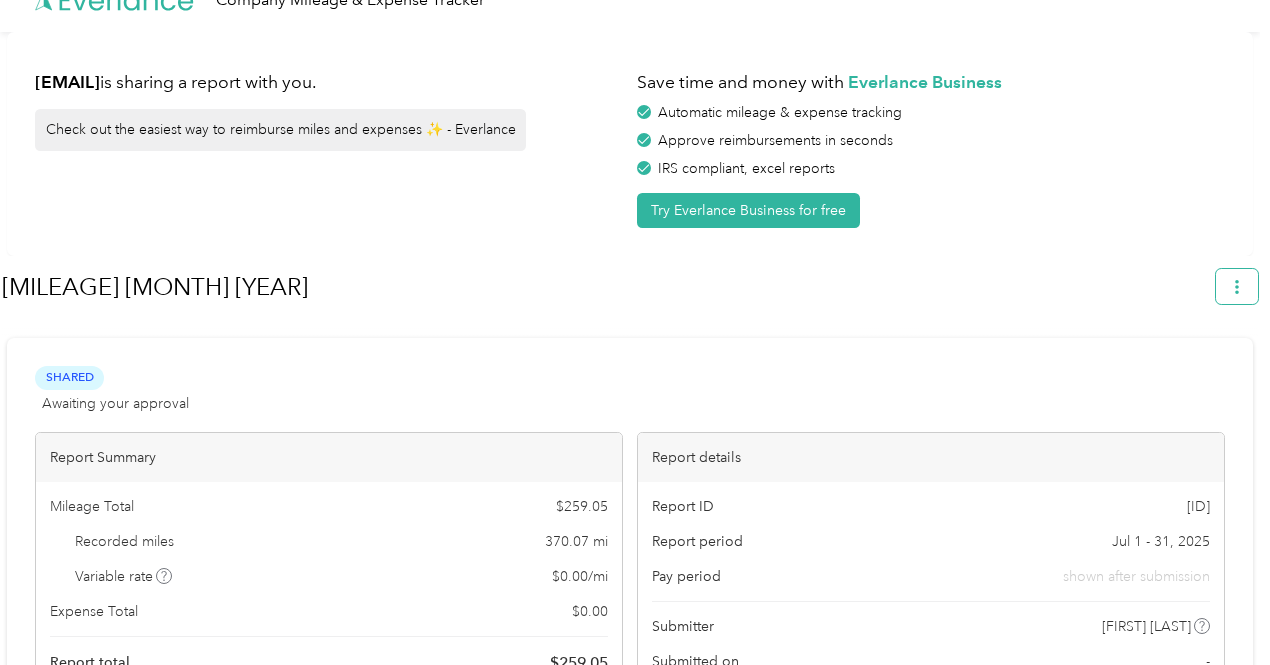 click at bounding box center (1237, 286) 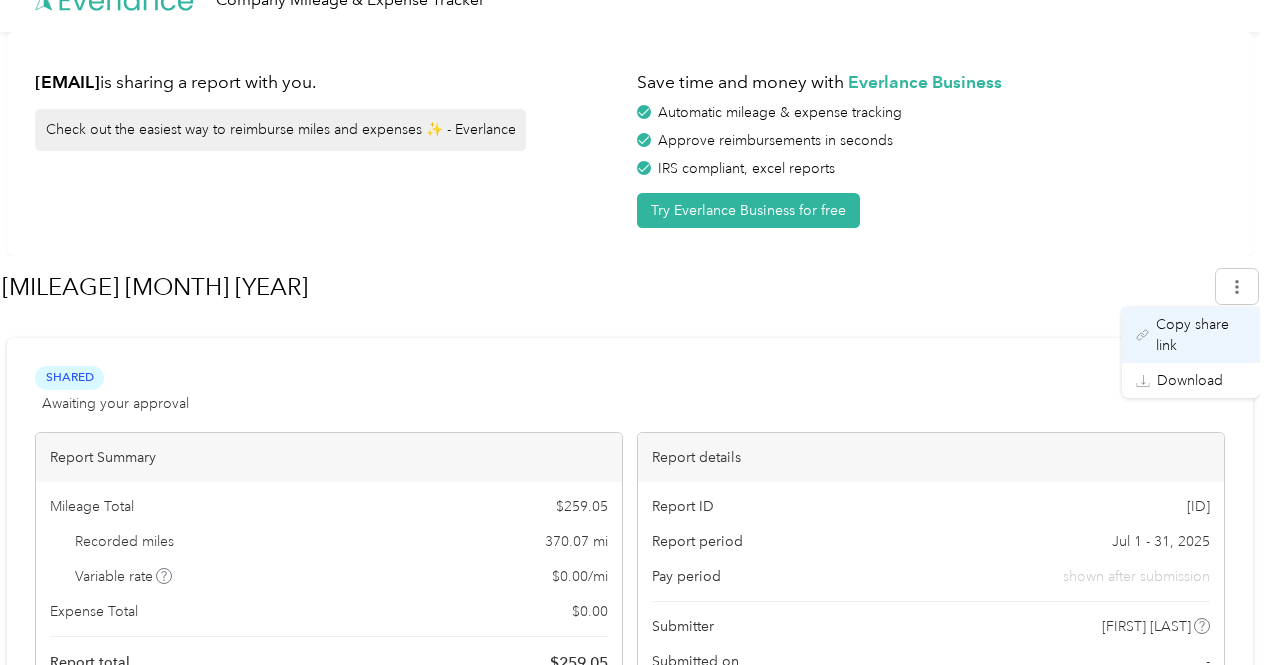 click on "Copy share link" at bounding box center (1201, 335) 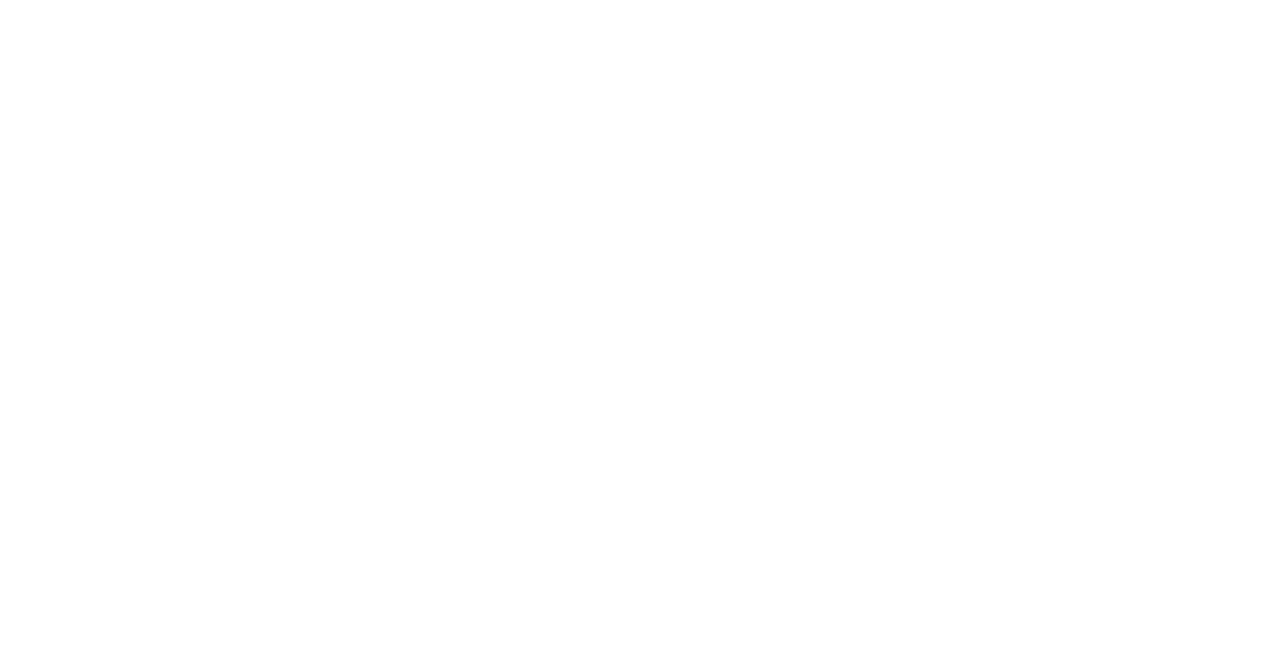 scroll, scrollTop: 0, scrollLeft: 0, axis: both 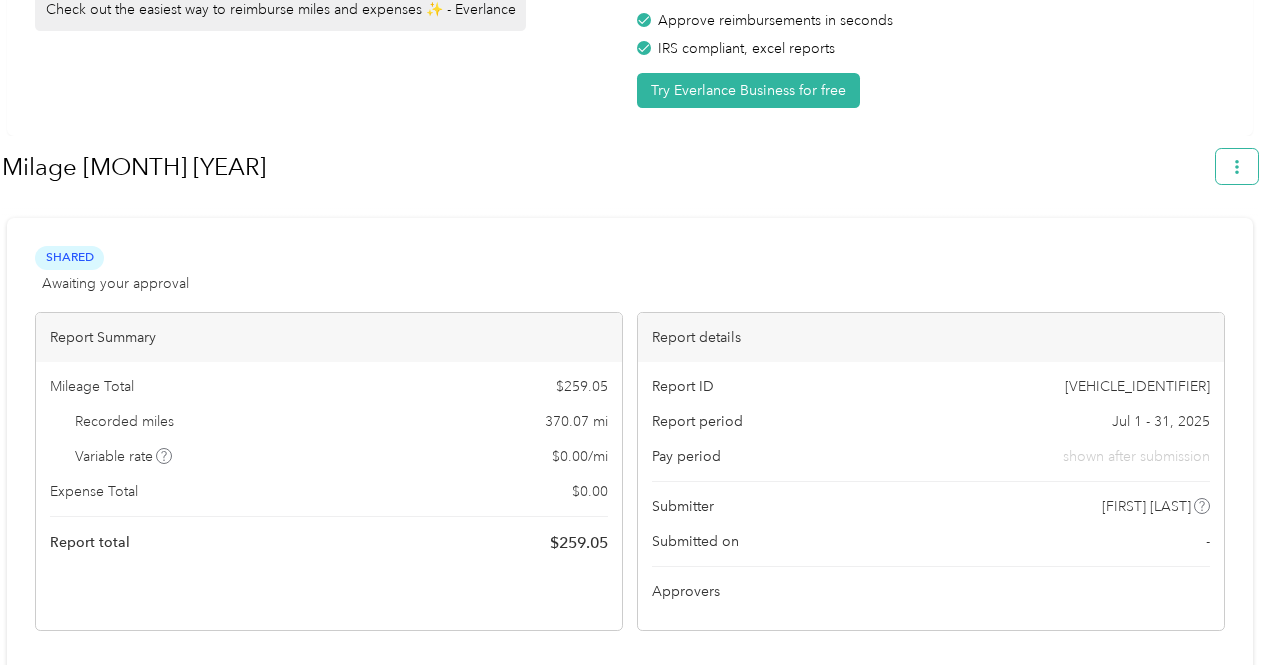 click 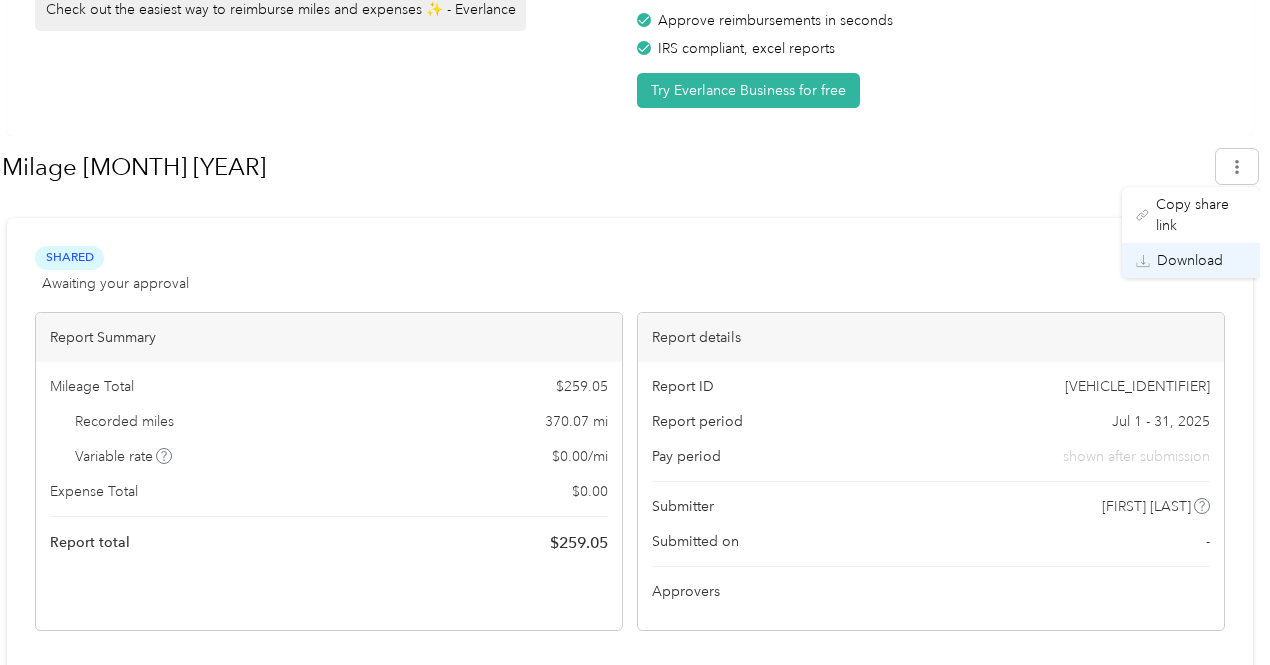 click on "Download" at bounding box center [1191, 260] 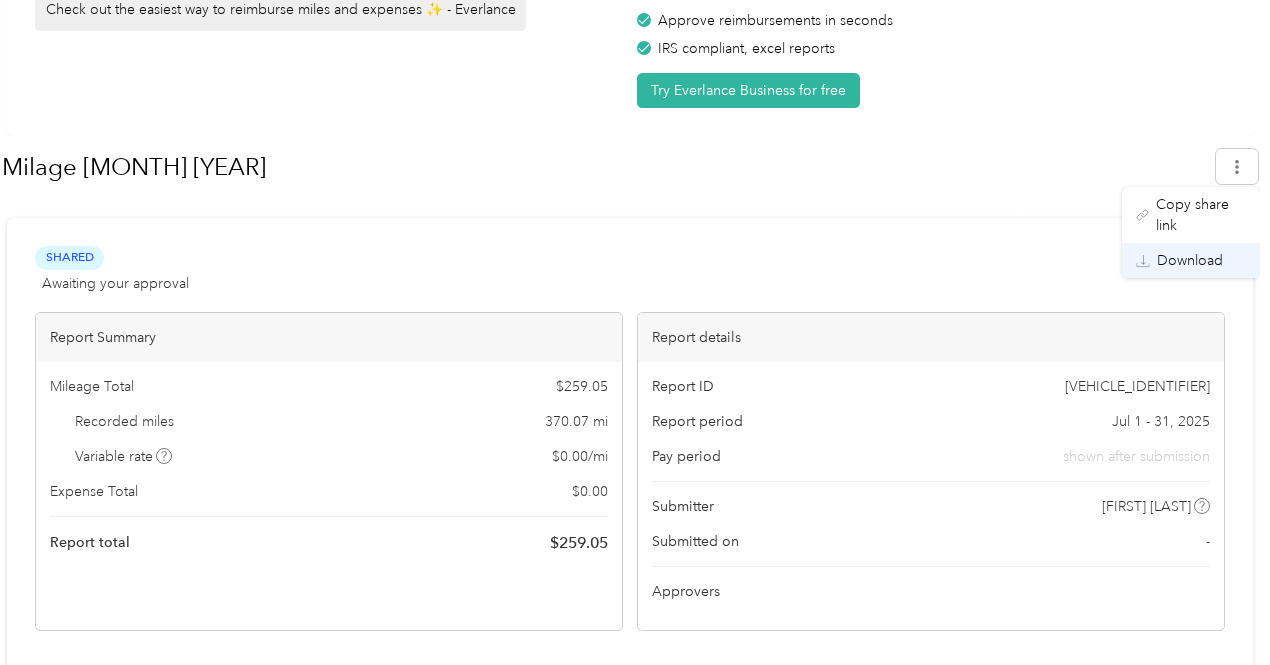 click on "Download" at bounding box center (1190, 260) 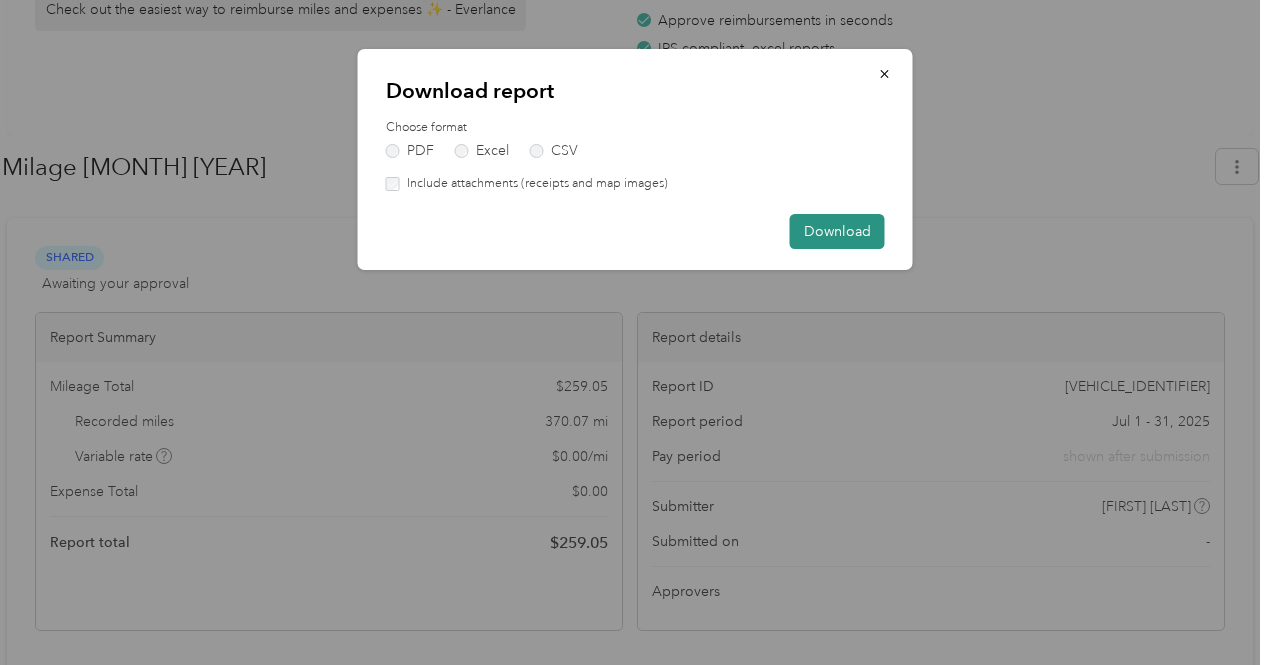 click on "Download" at bounding box center (837, 231) 